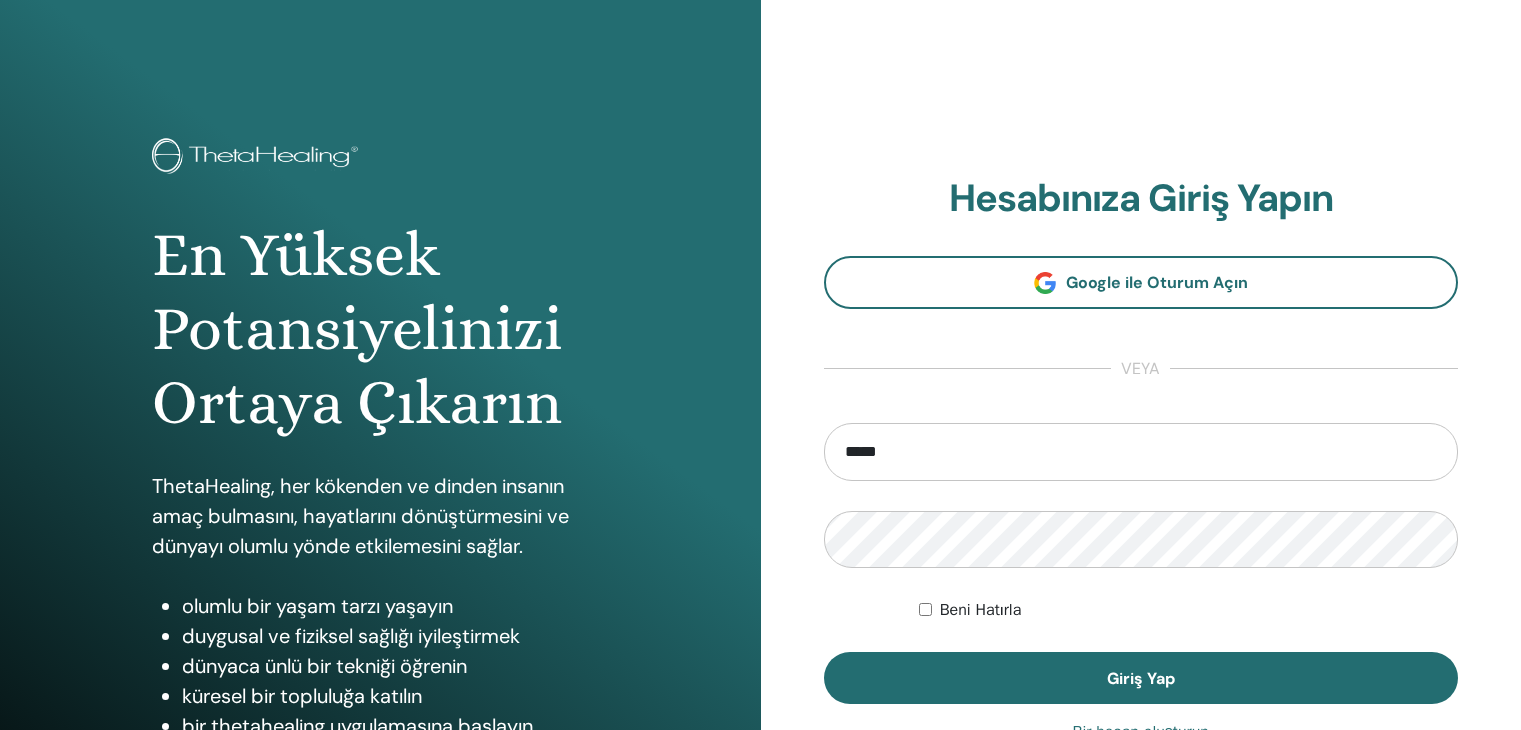 scroll, scrollTop: 200, scrollLeft: 0, axis: vertical 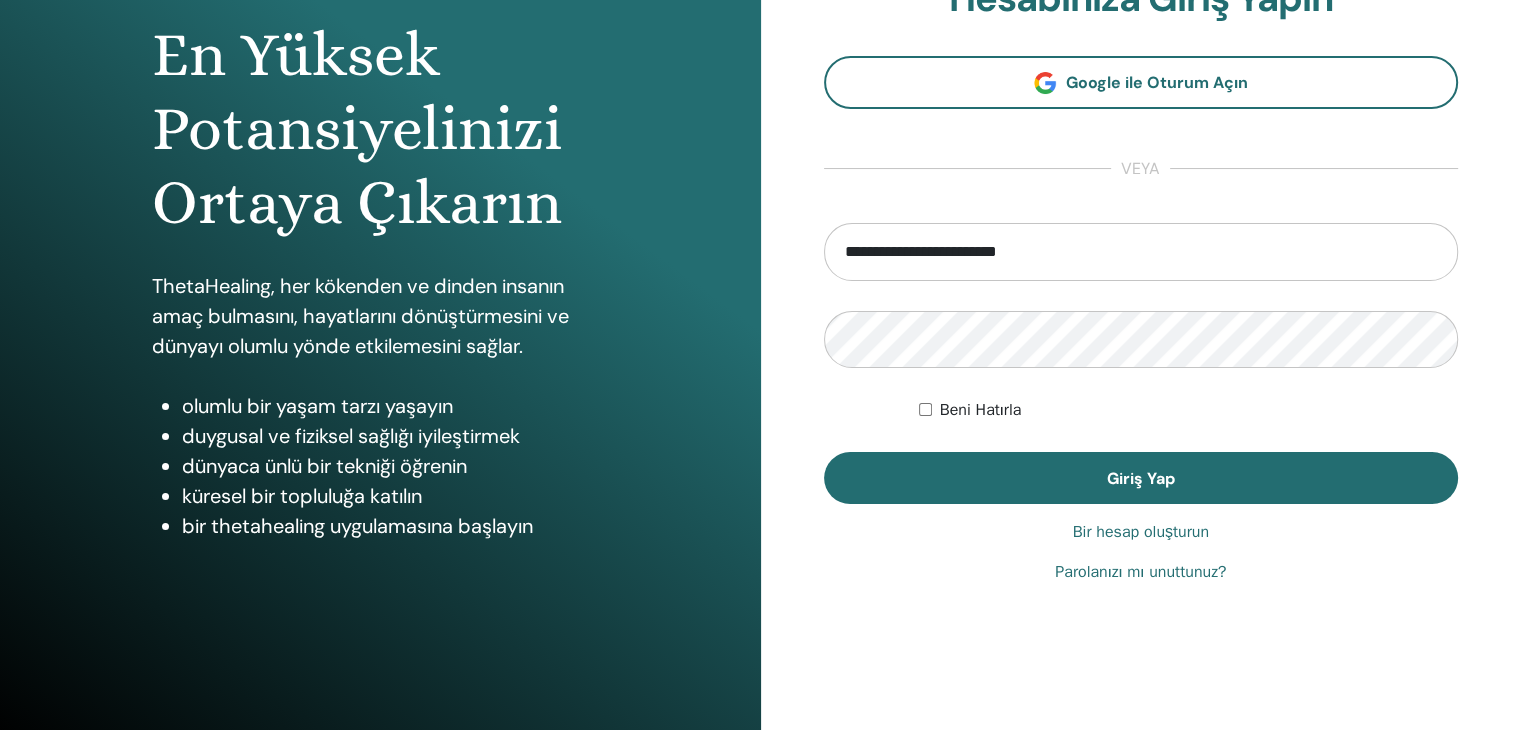 type on "**********" 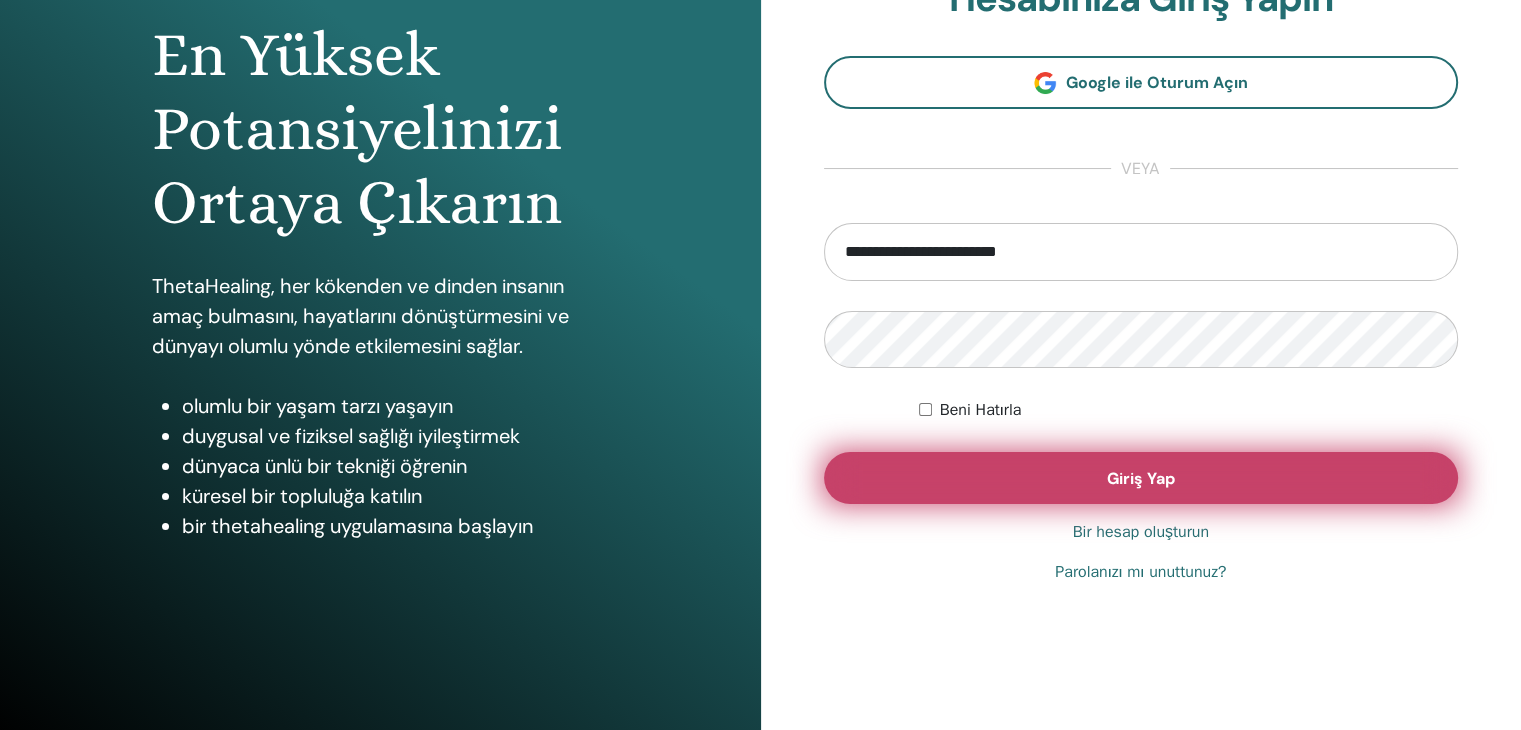 click on "Giriş Yap" at bounding box center [1141, 478] 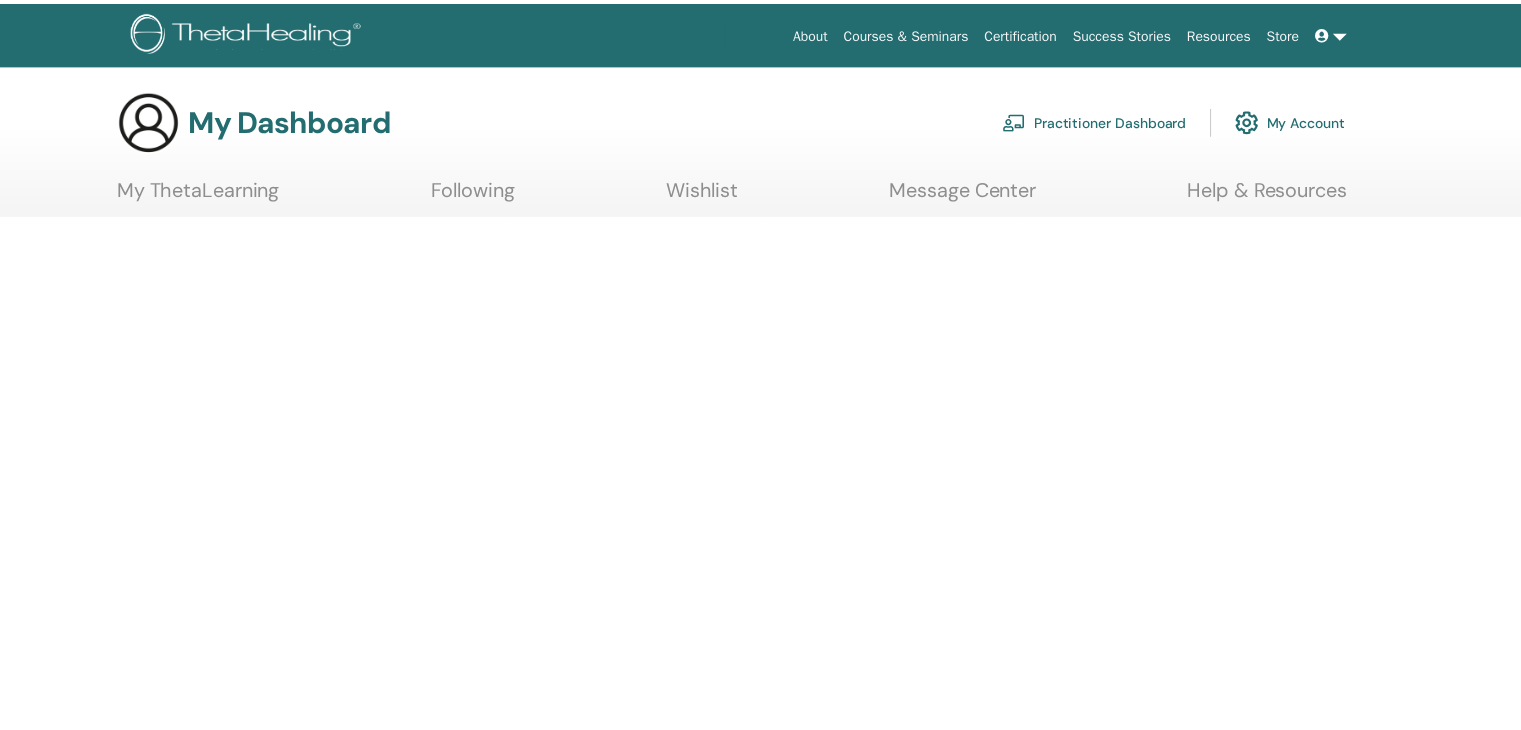 scroll, scrollTop: 0, scrollLeft: 0, axis: both 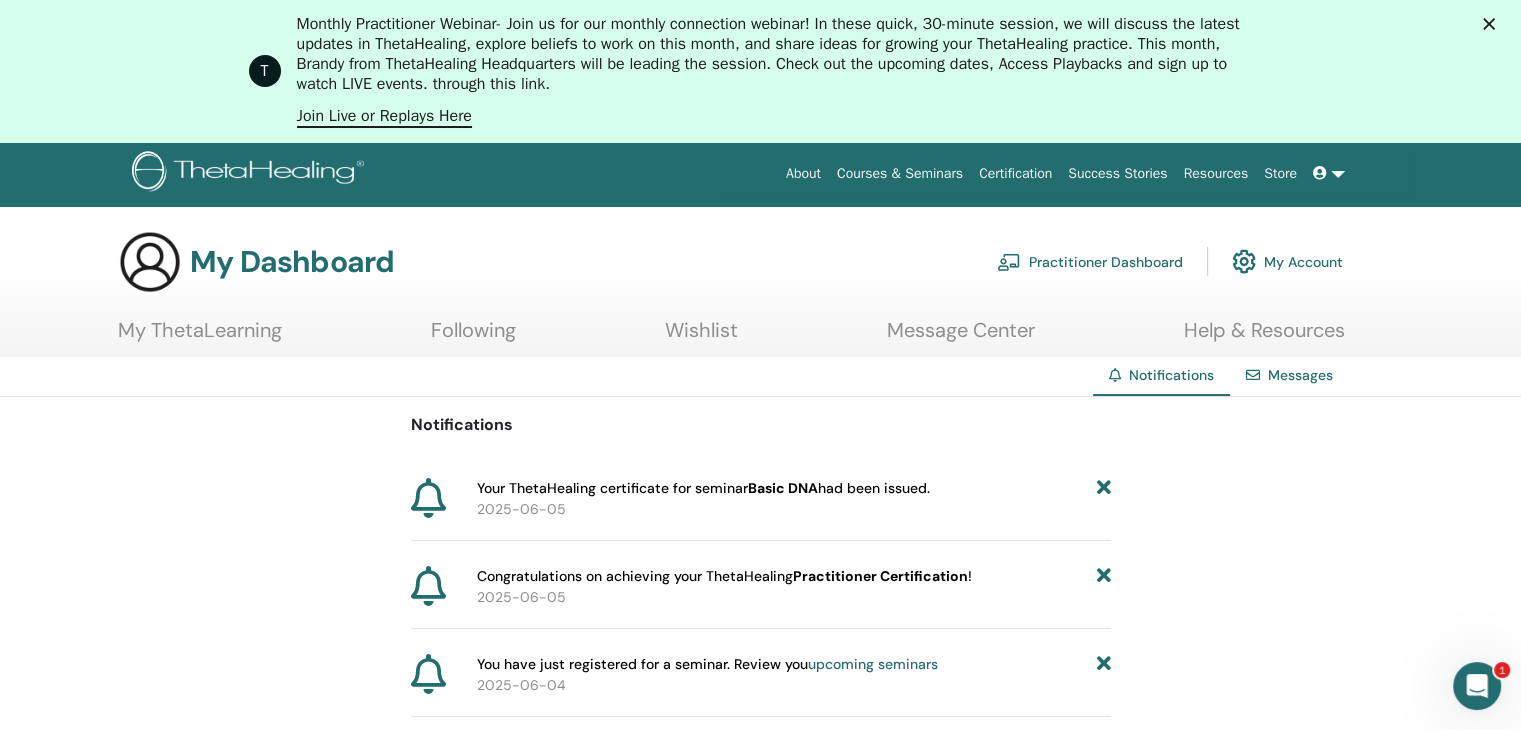 click at bounding box center (1329, 173) 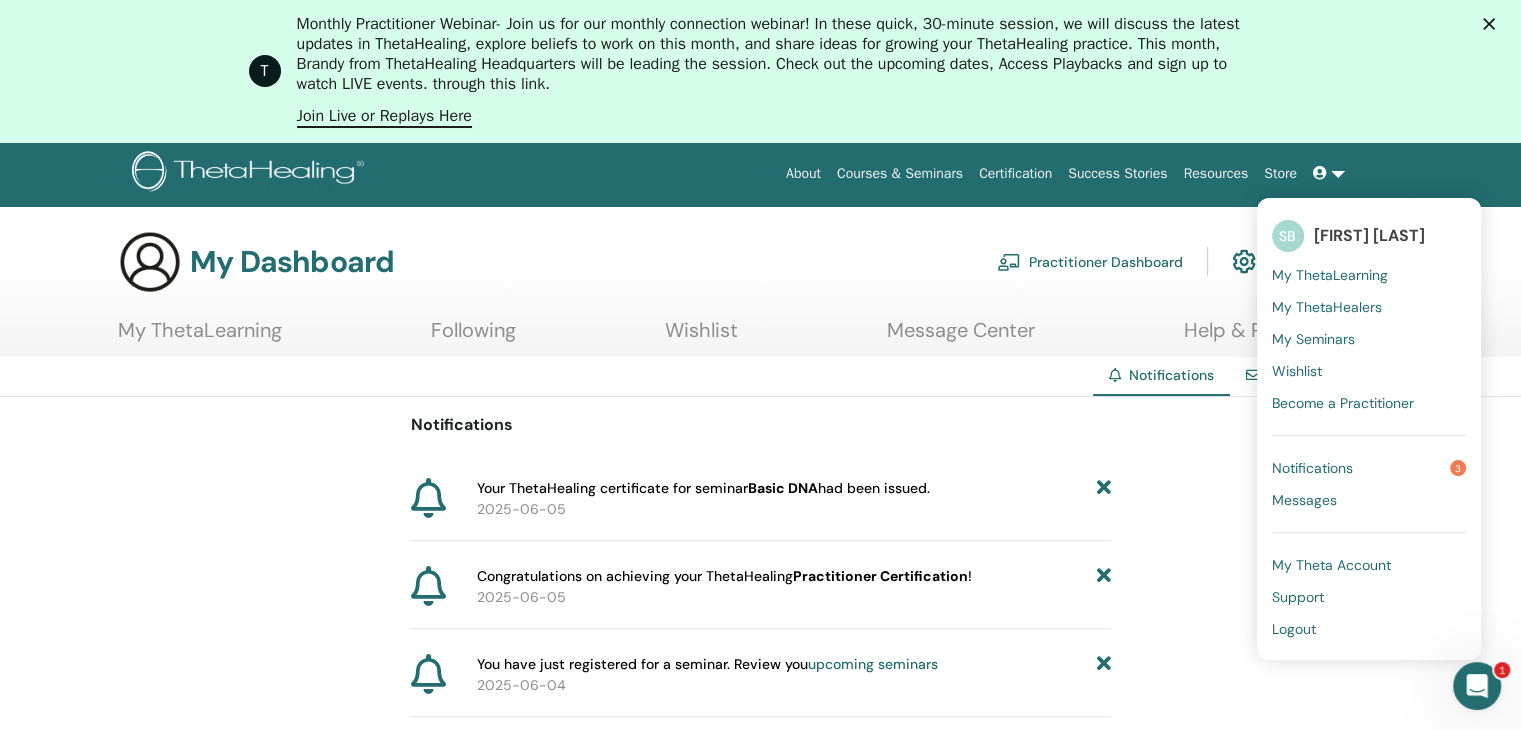 click on "Certification" at bounding box center (1015, 173) 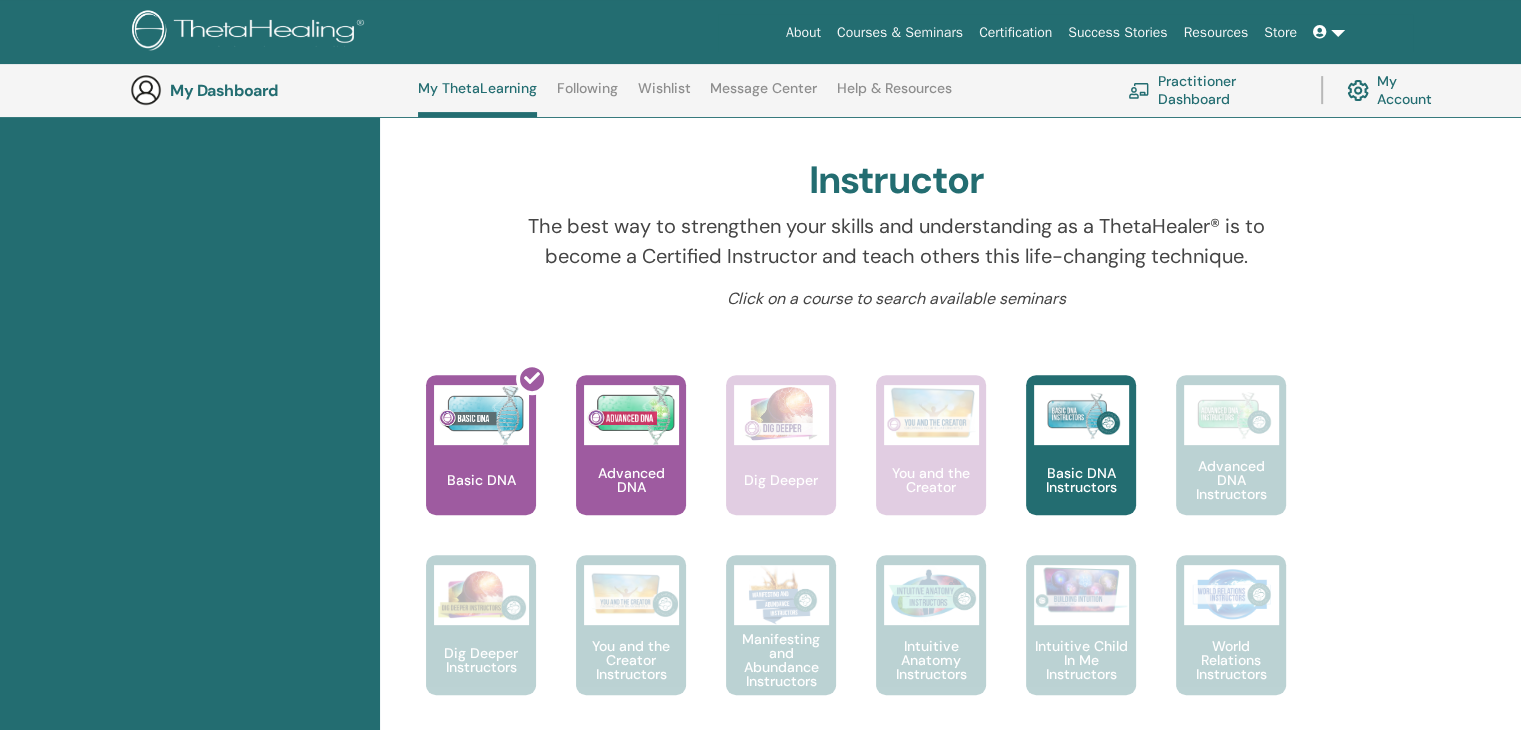 scroll, scrollTop: 952, scrollLeft: 0, axis: vertical 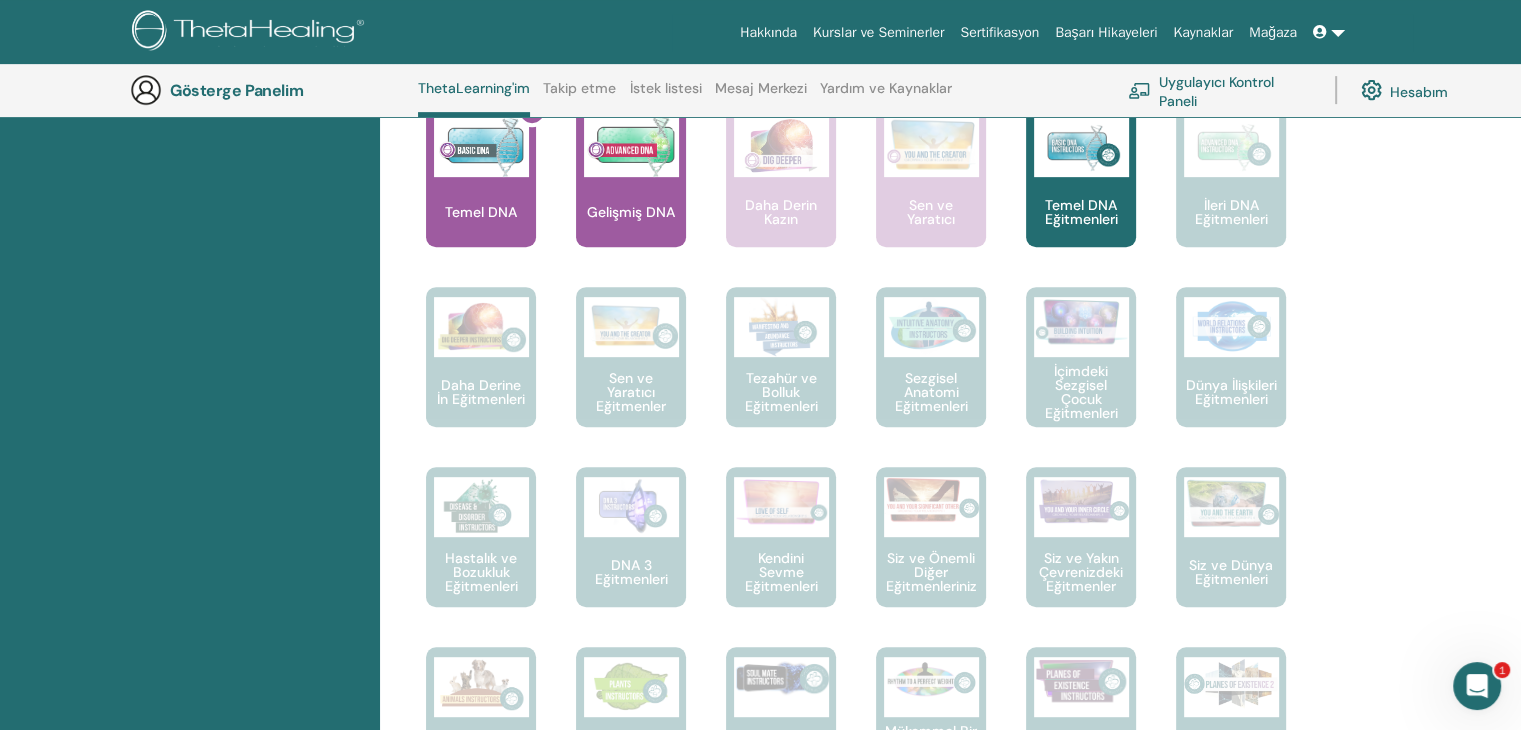 click on "Gelişmiş DNA" at bounding box center (631, 212) 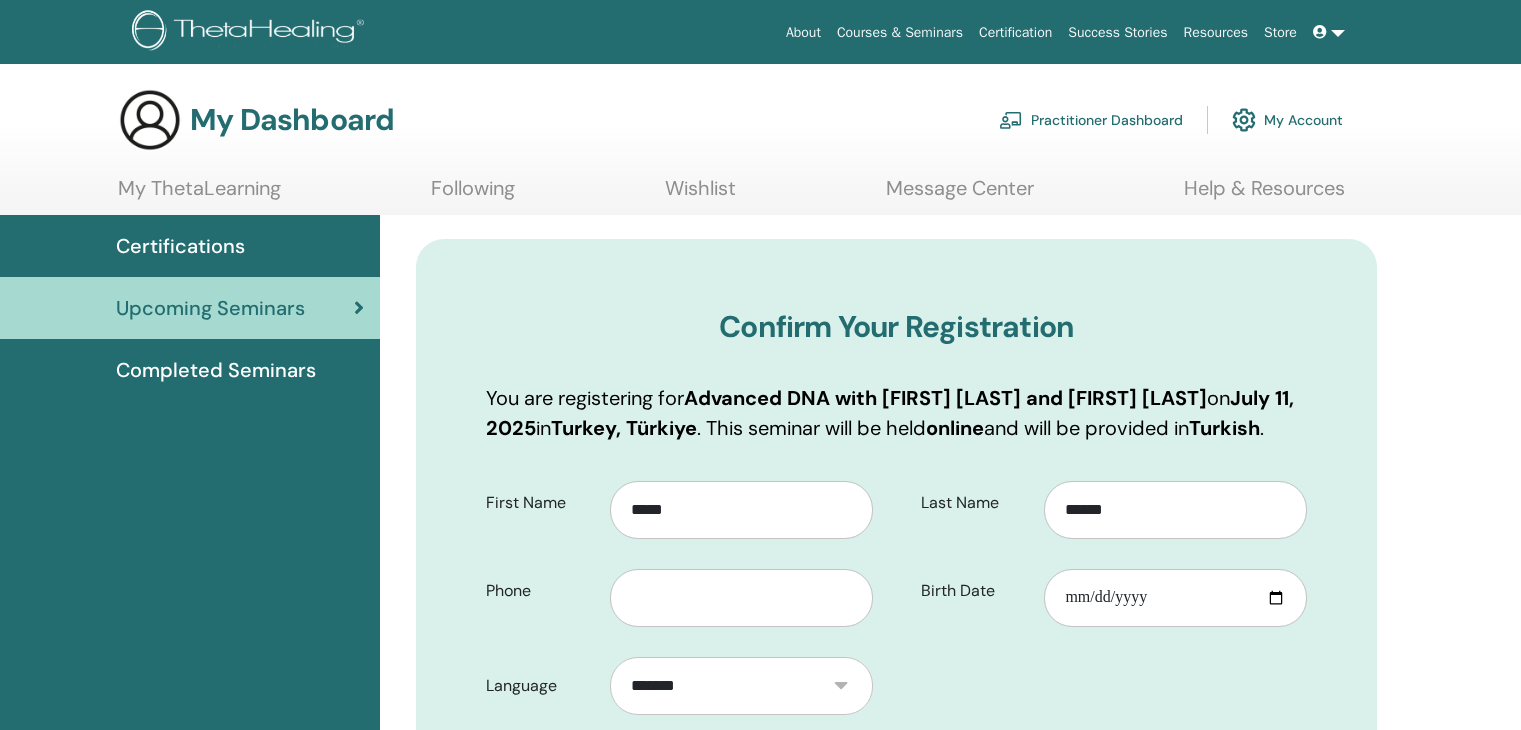 scroll, scrollTop: 0, scrollLeft: 0, axis: both 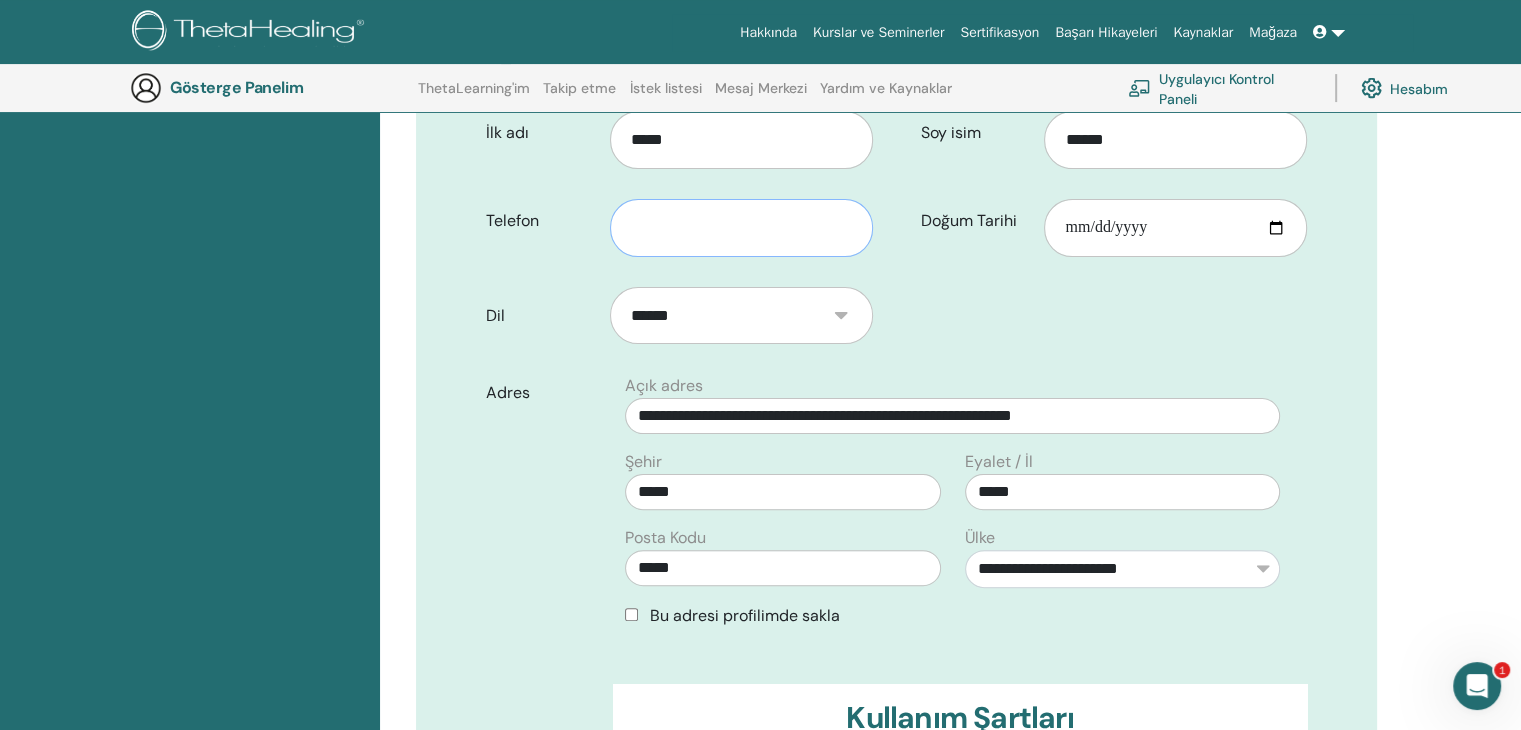 click at bounding box center [741, 228] 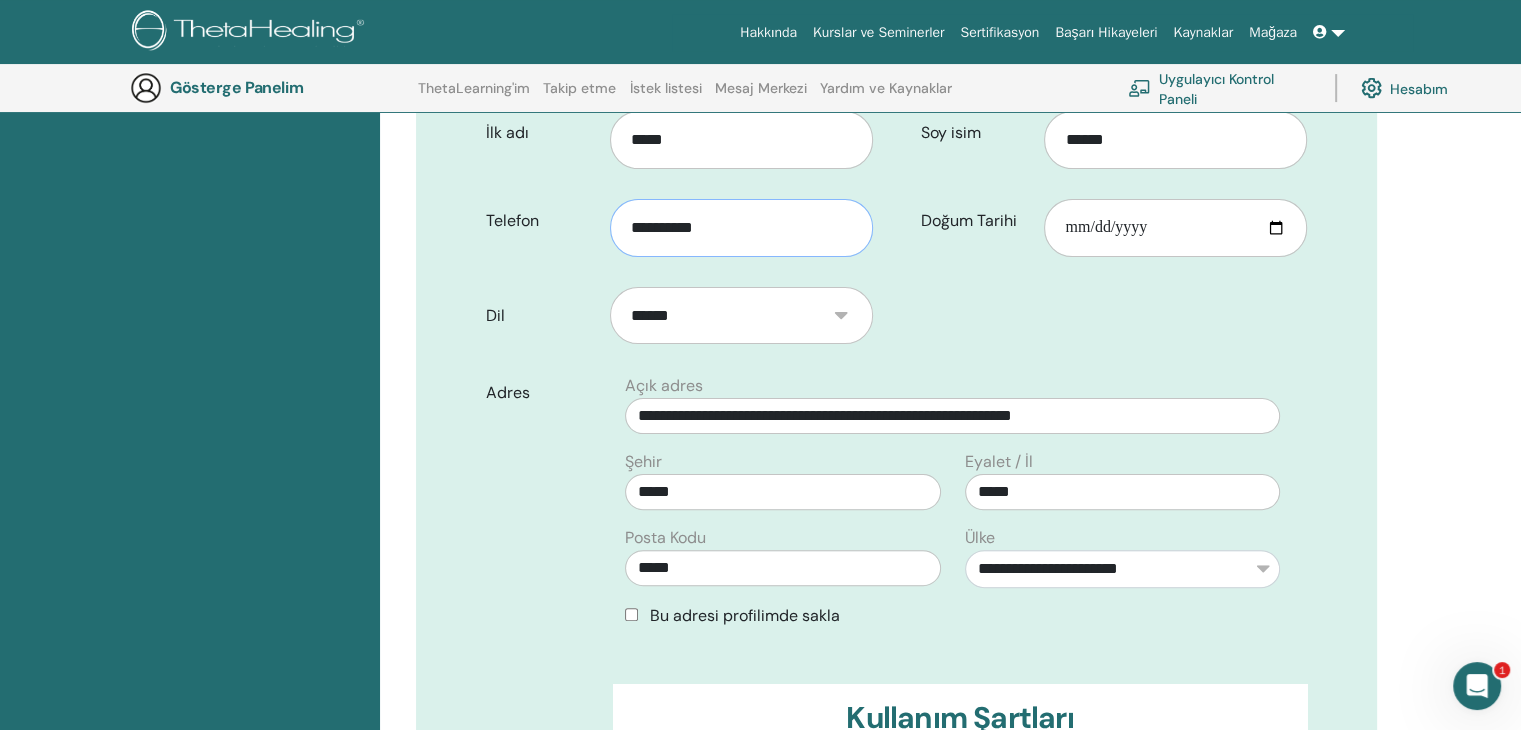 type on "**********" 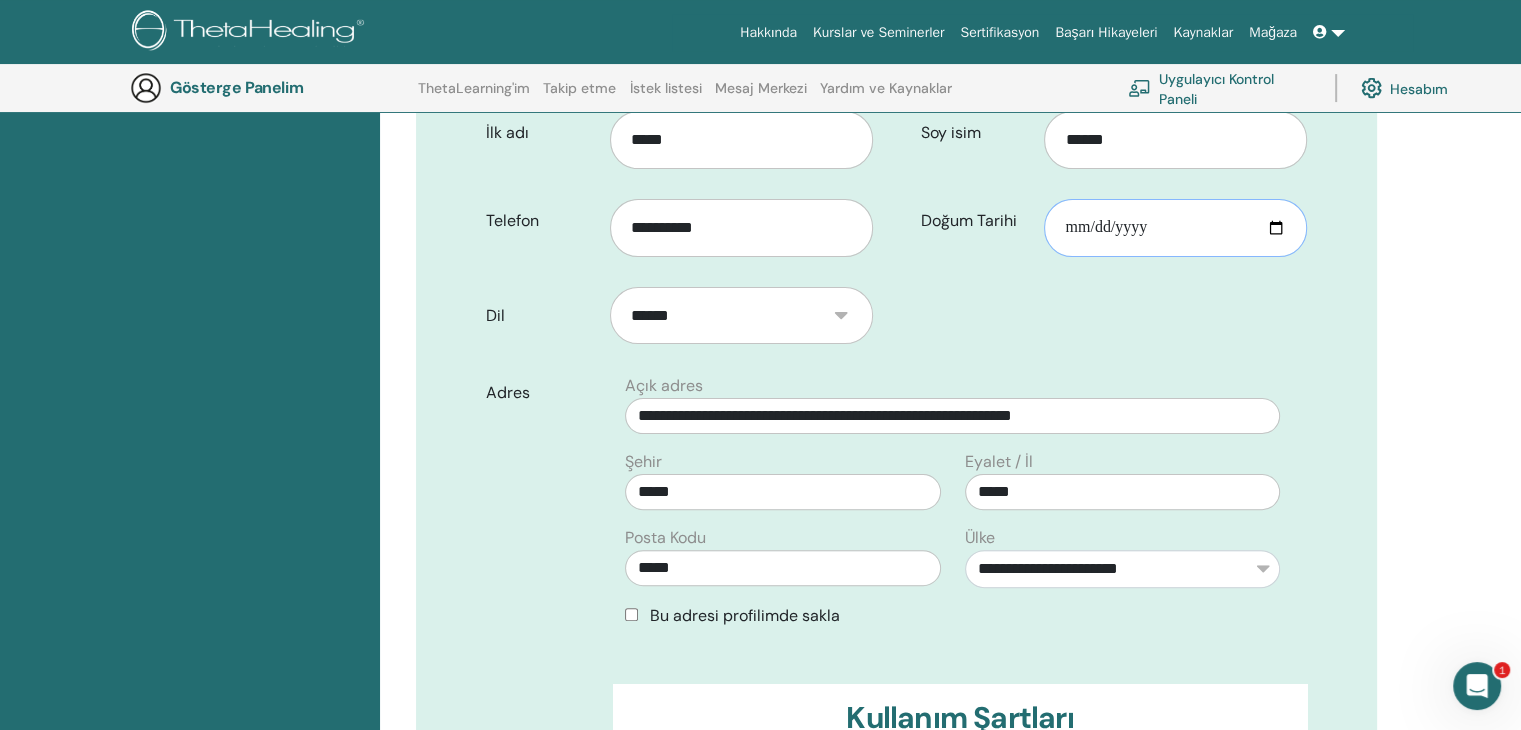 click on "Doğum Tarihi" at bounding box center (1175, 228) 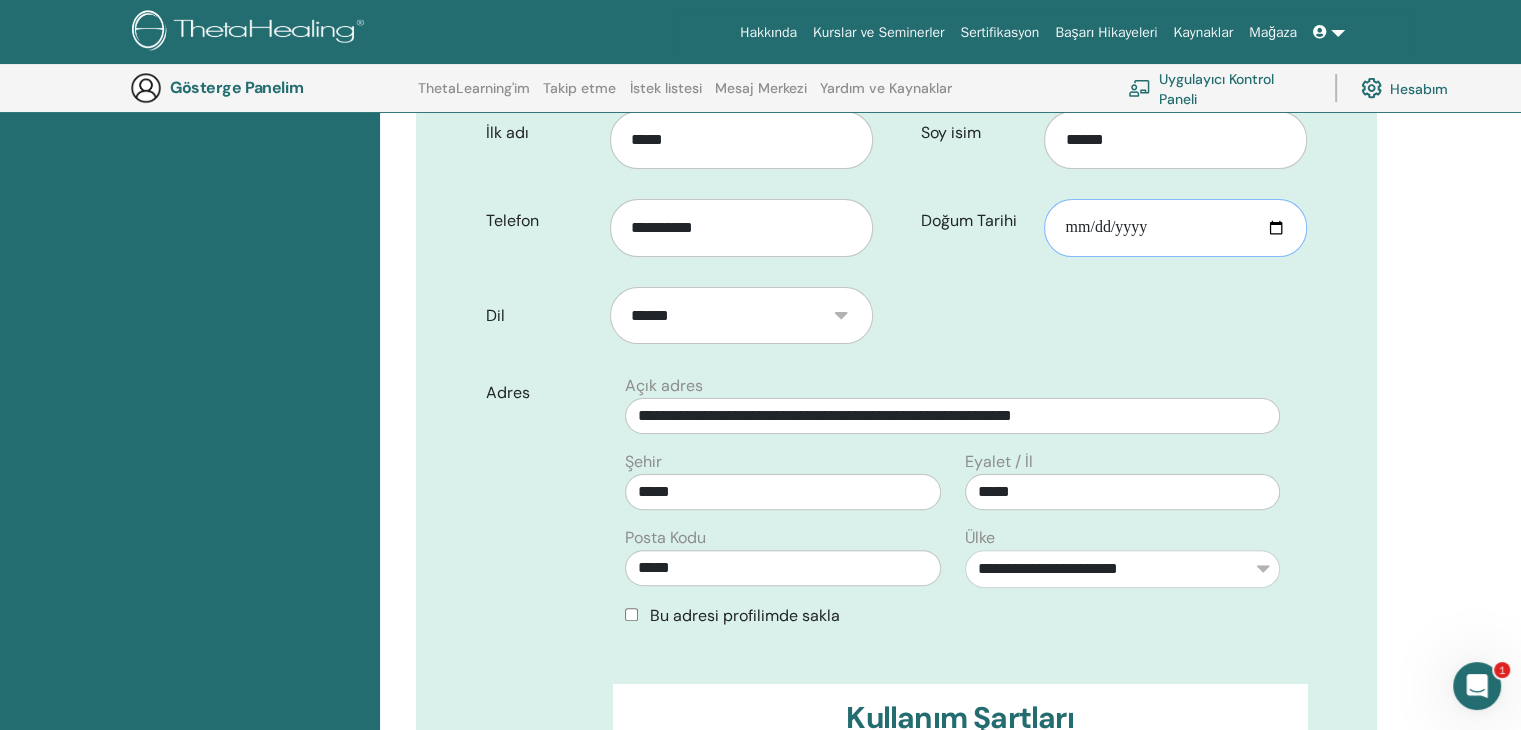 type on "**********" 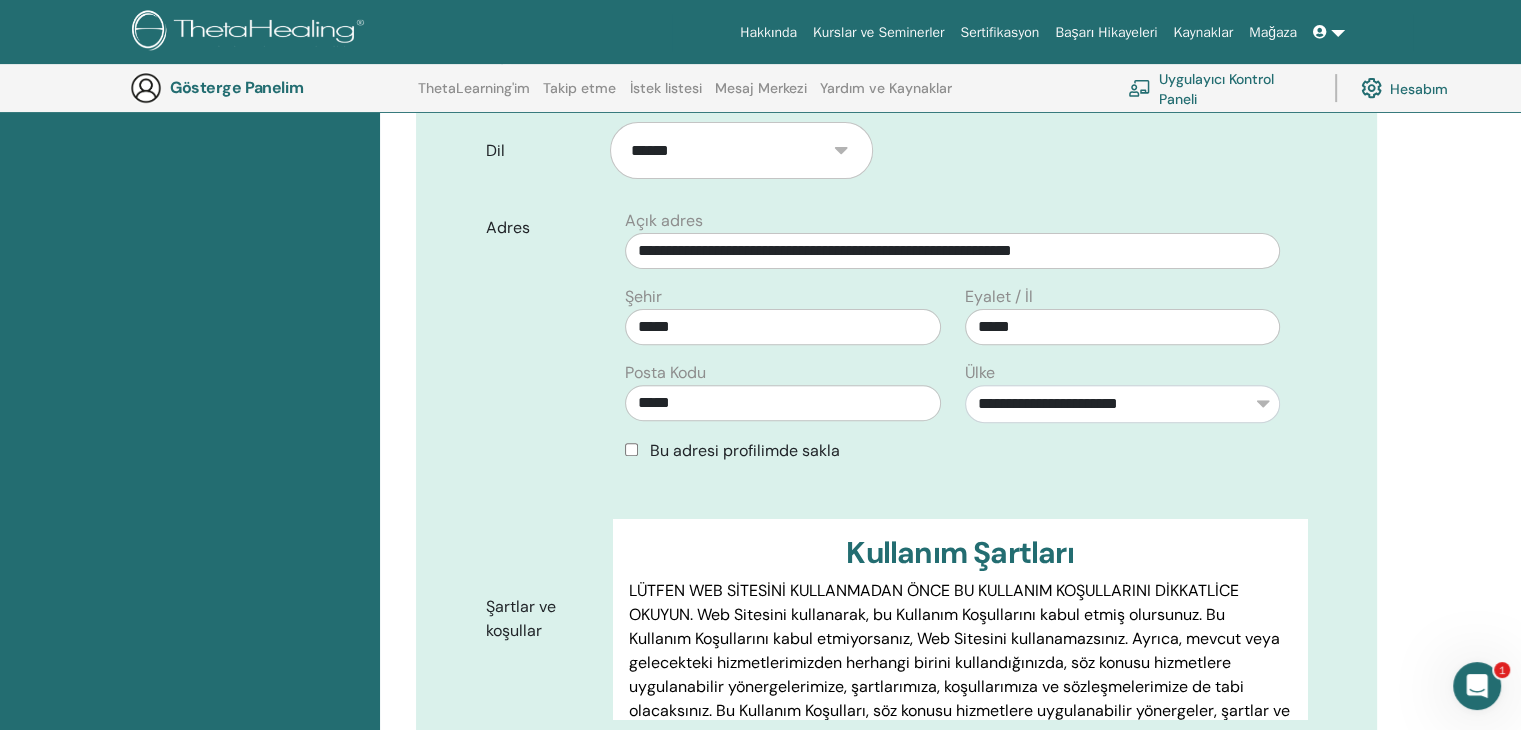 scroll, scrollTop: 648, scrollLeft: 0, axis: vertical 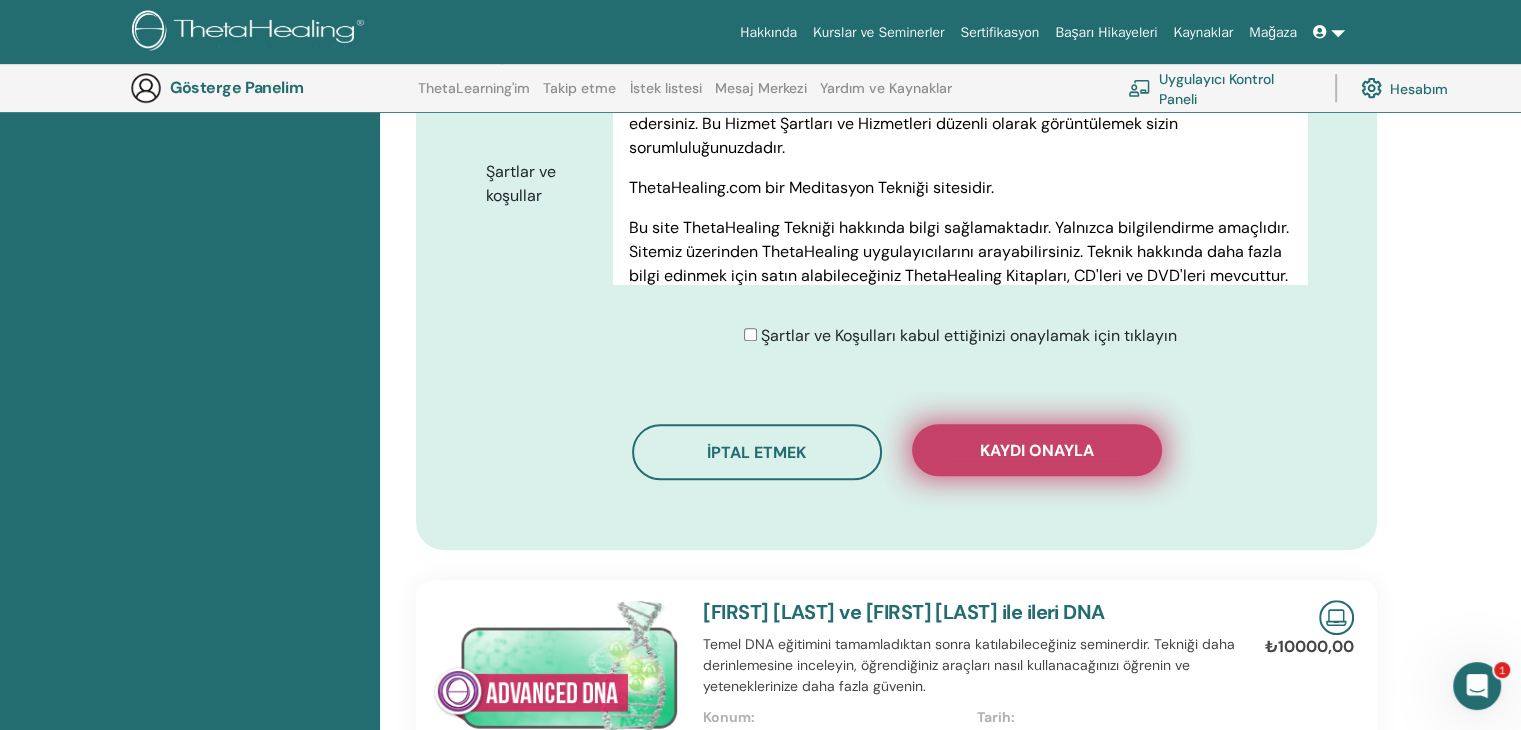 click on "Kaydı onayla" at bounding box center (1037, 450) 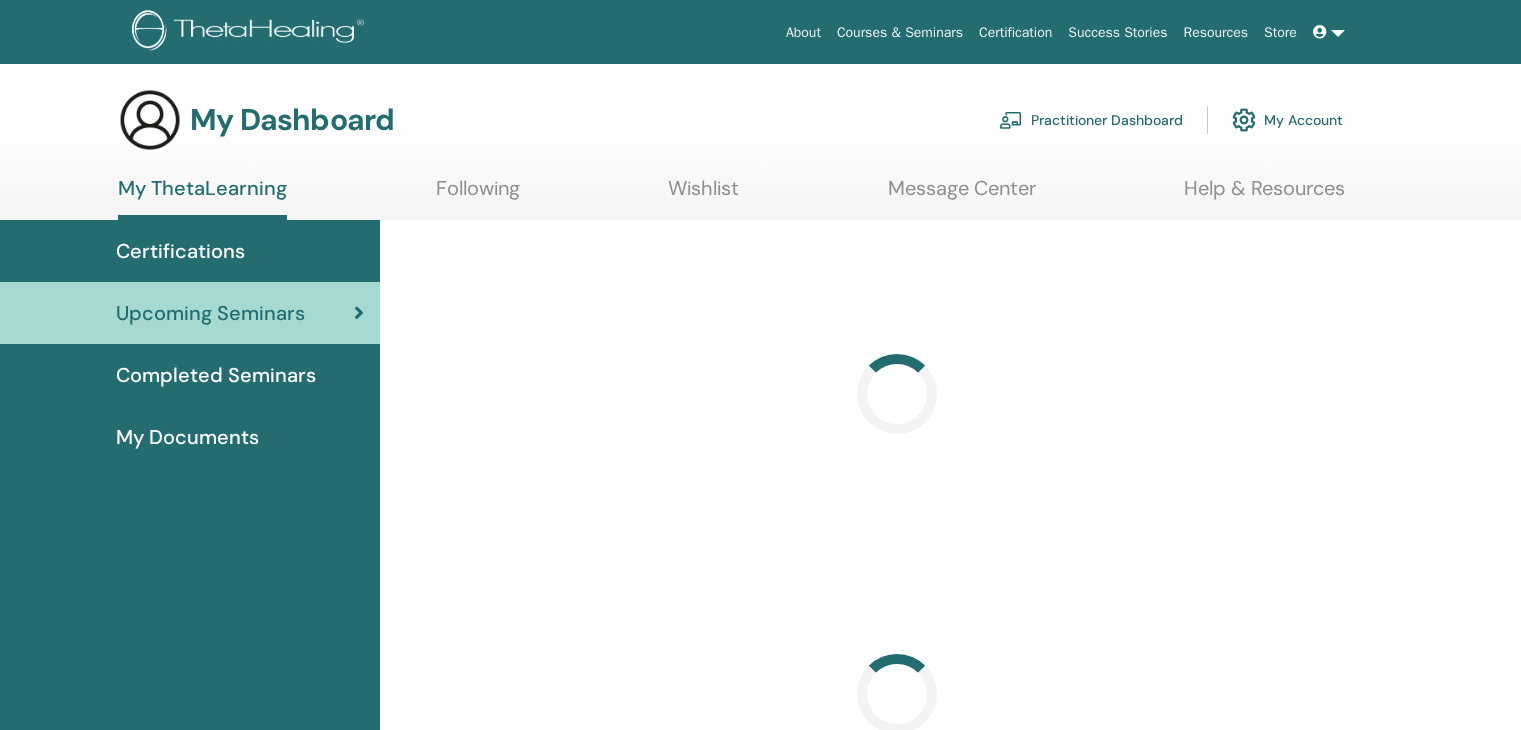 scroll, scrollTop: 0, scrollLeft: 0, axis: both 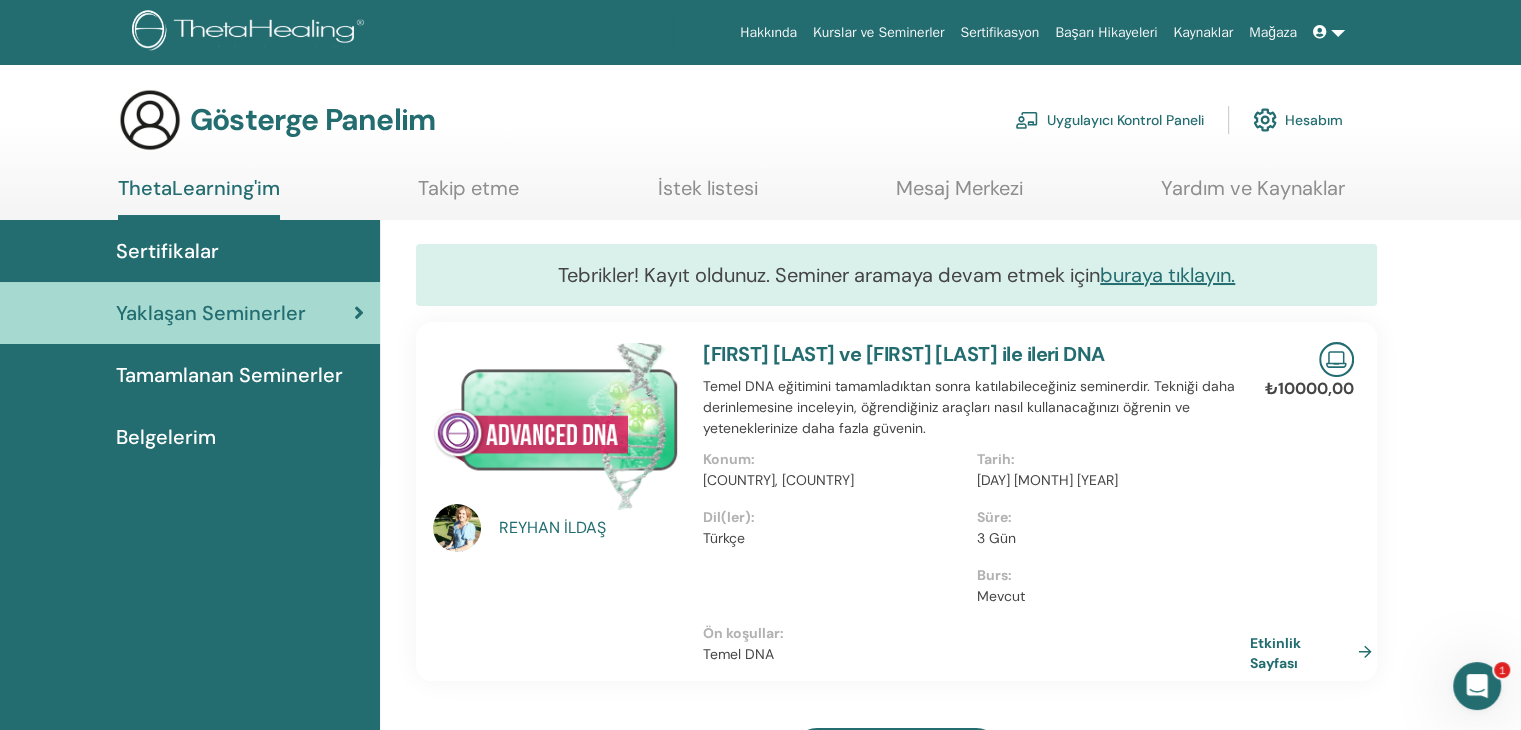 click on "Belgelerim" at bounding box center (166, 437) 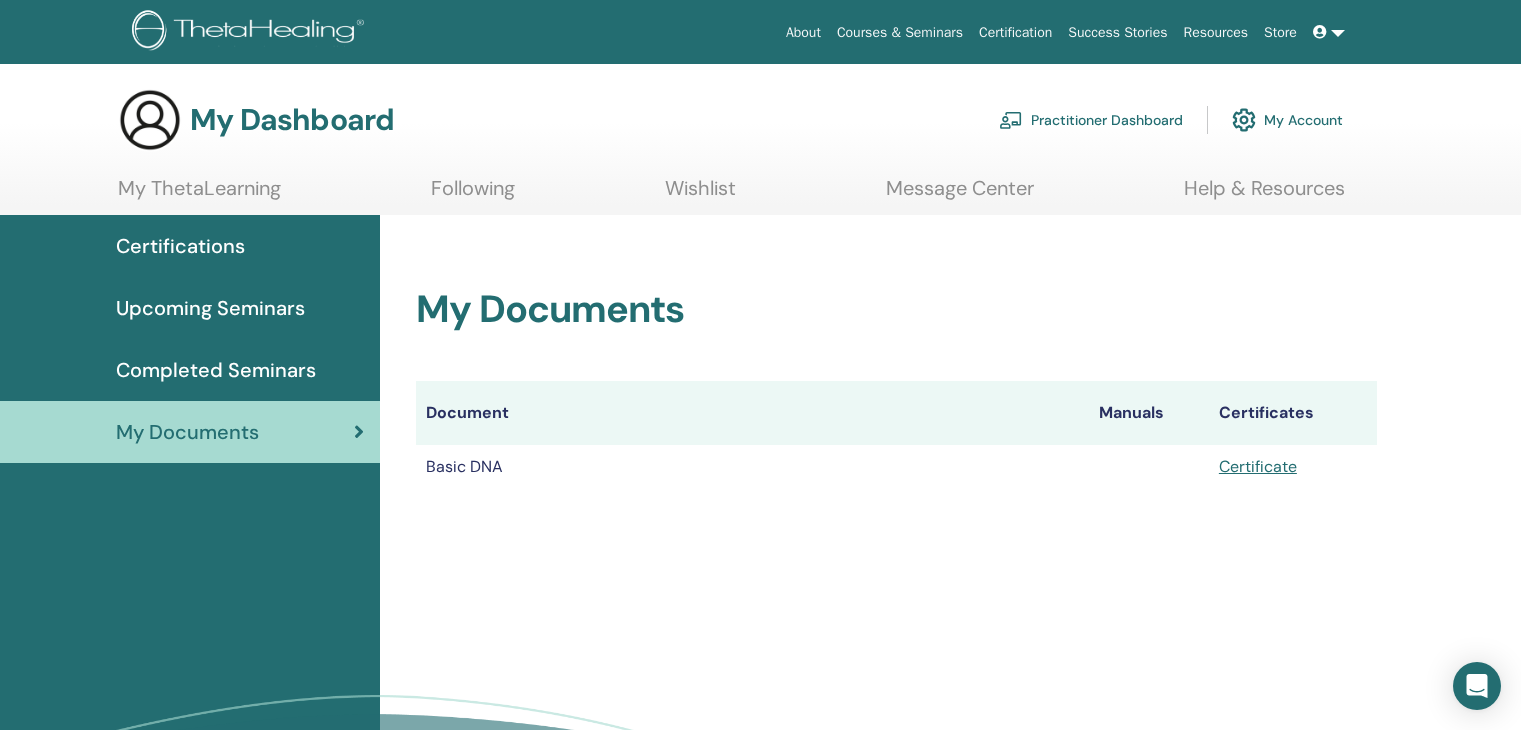 scroll, scrollTop: 0, scrollLeft: 0, axis: both 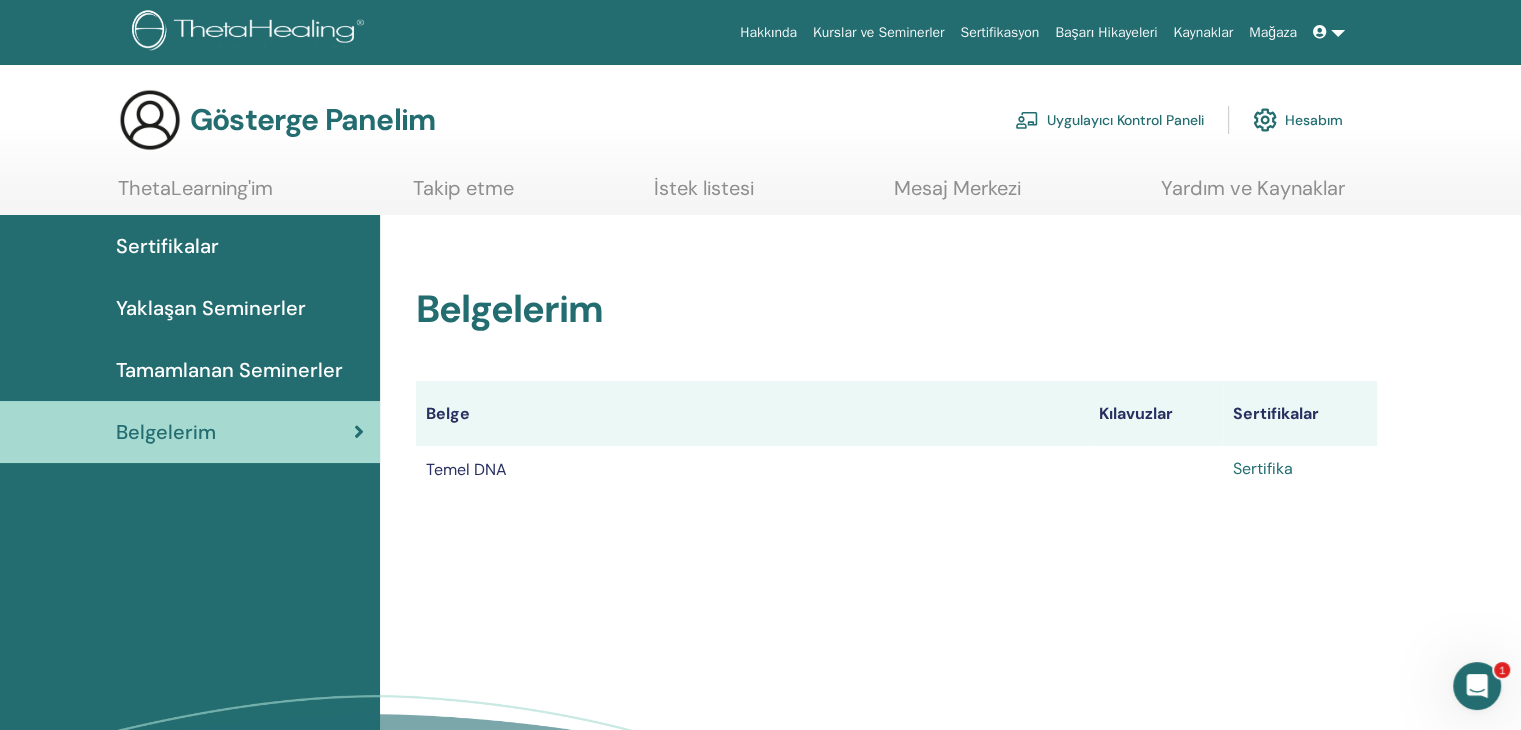 click on "Sertifika" at bounding box center [1263, 468] 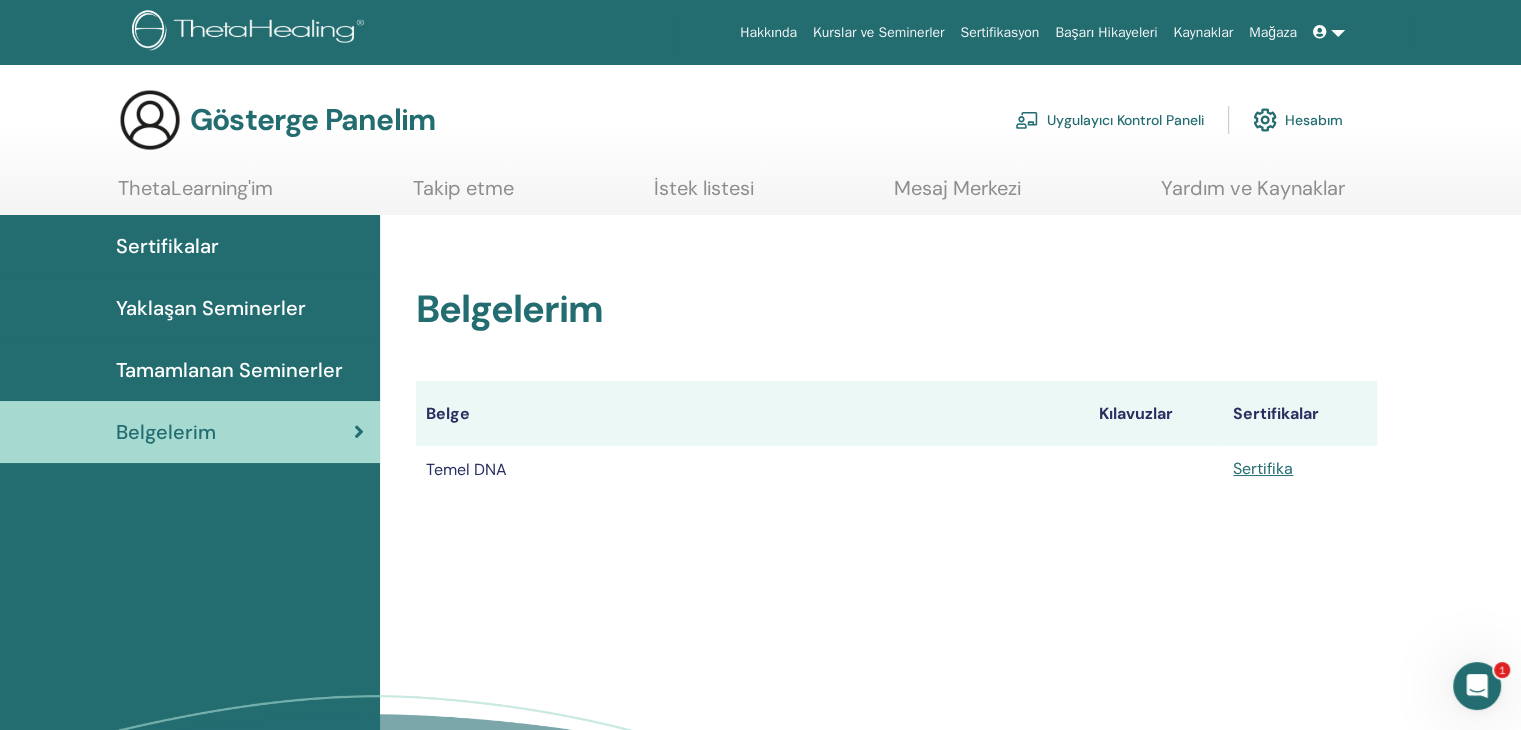 click at bounding box center [1477, 686] 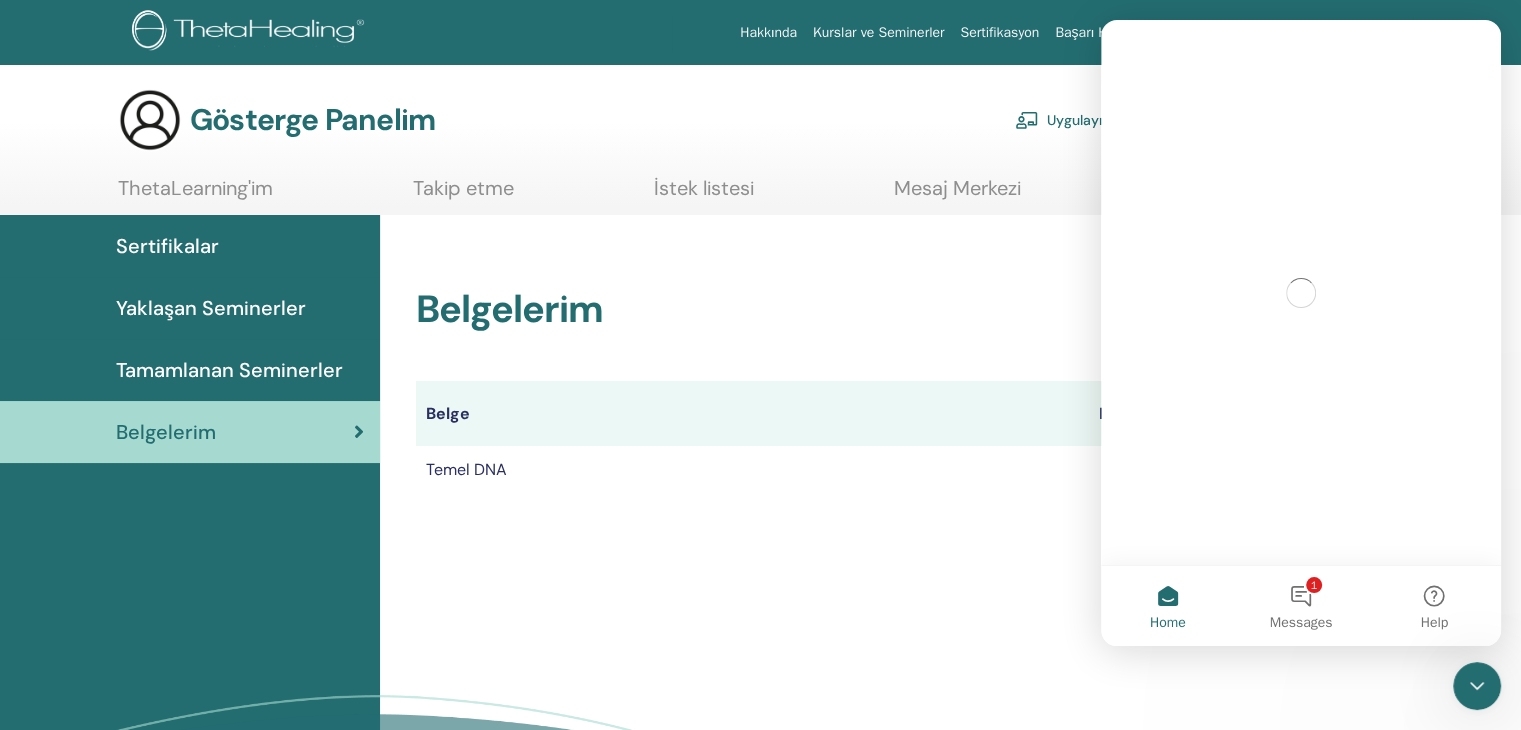 scroll, scrollTop: 0, scrollLeft: 0, axis: both 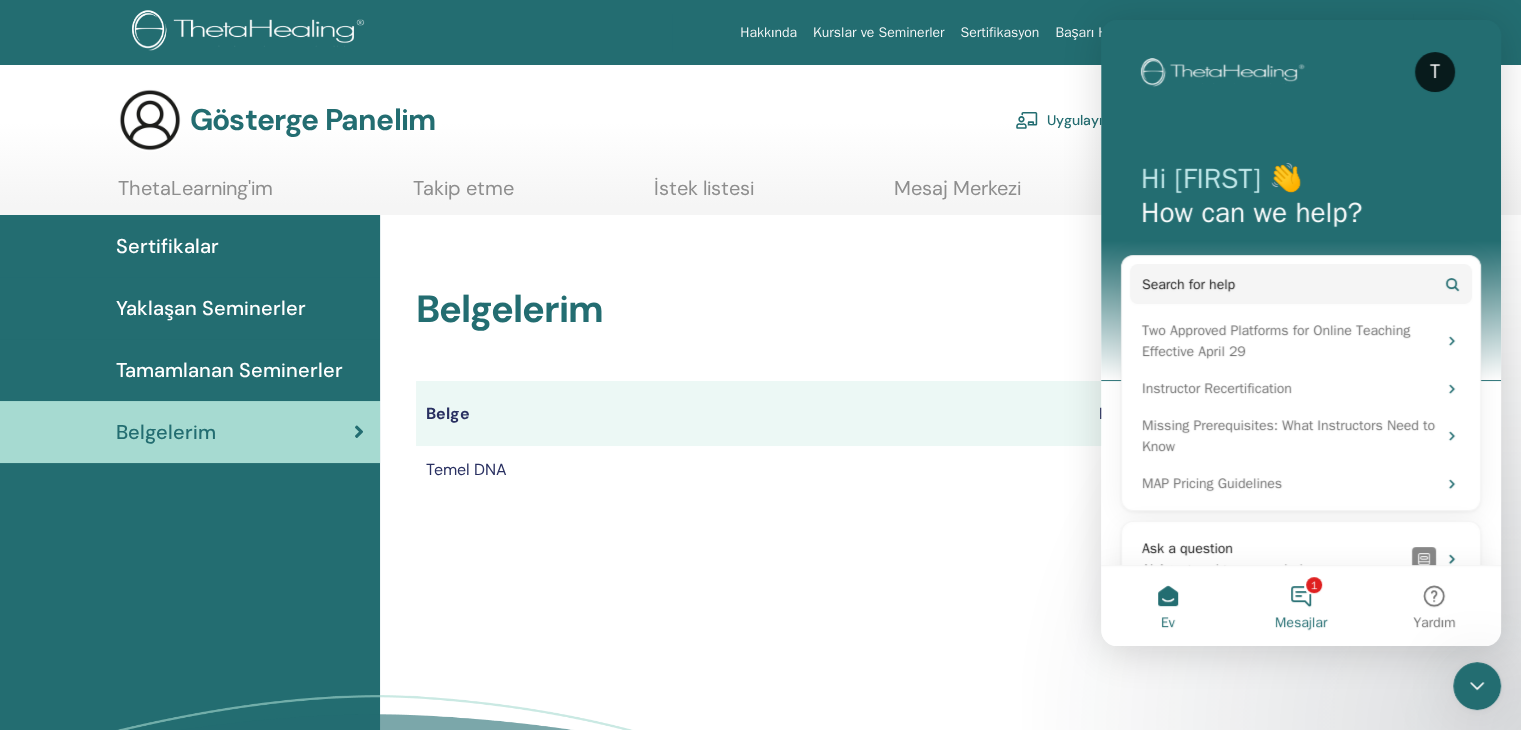 click on "1 Mesajlar" at bounding box center [1300, 606] 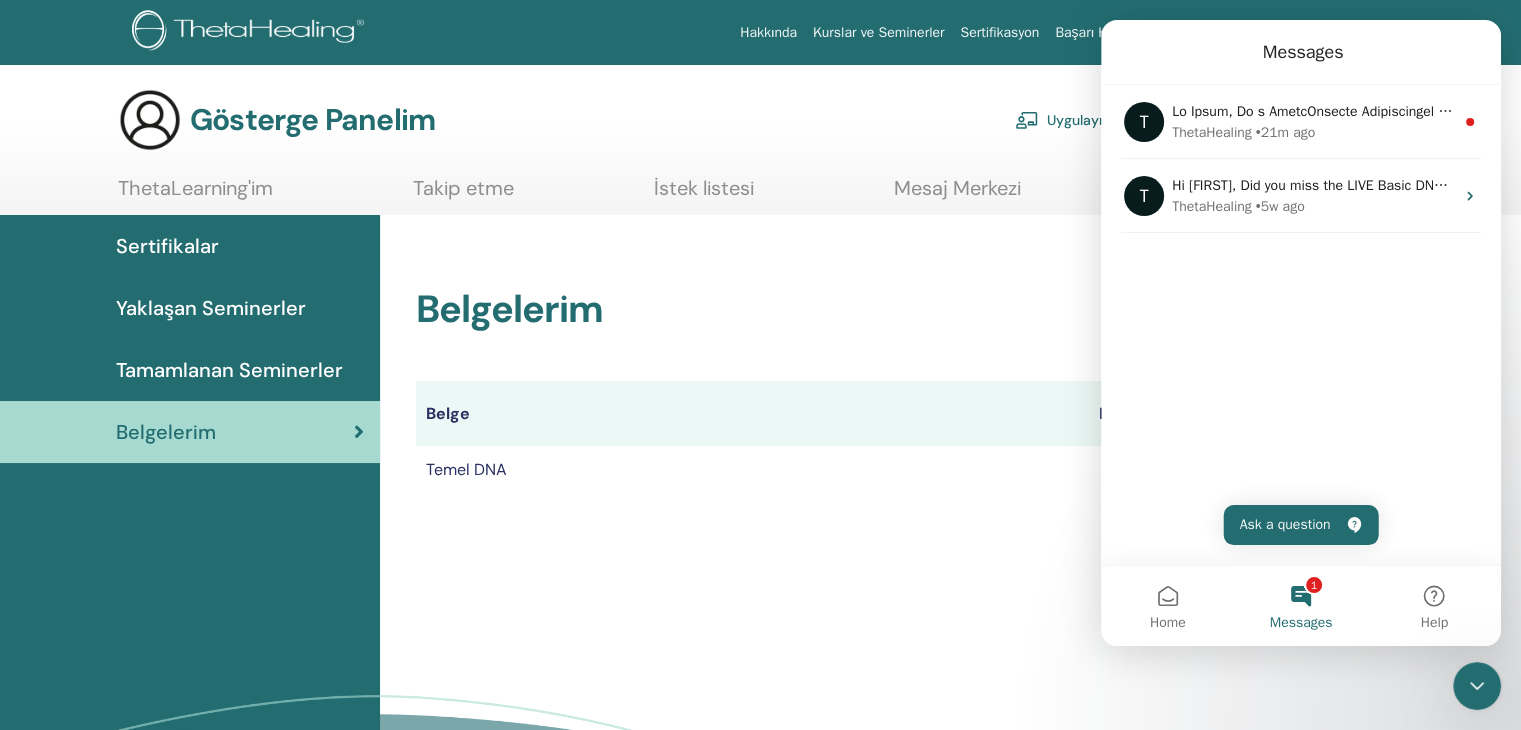 click on "Temel DNA" at bounding box center [752, 468] 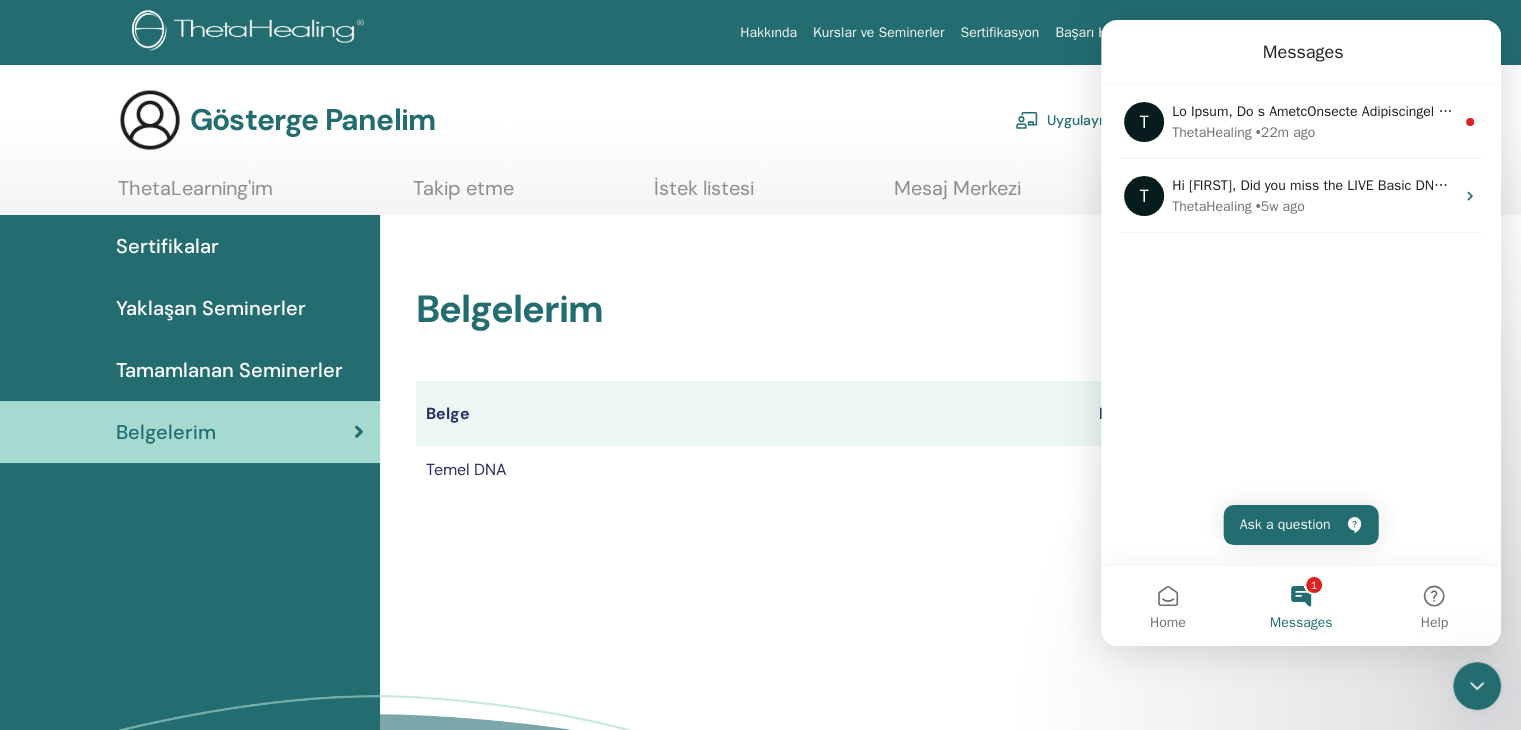 click on "Kurslar ve Seminerler" at bounding box center [878, 32] 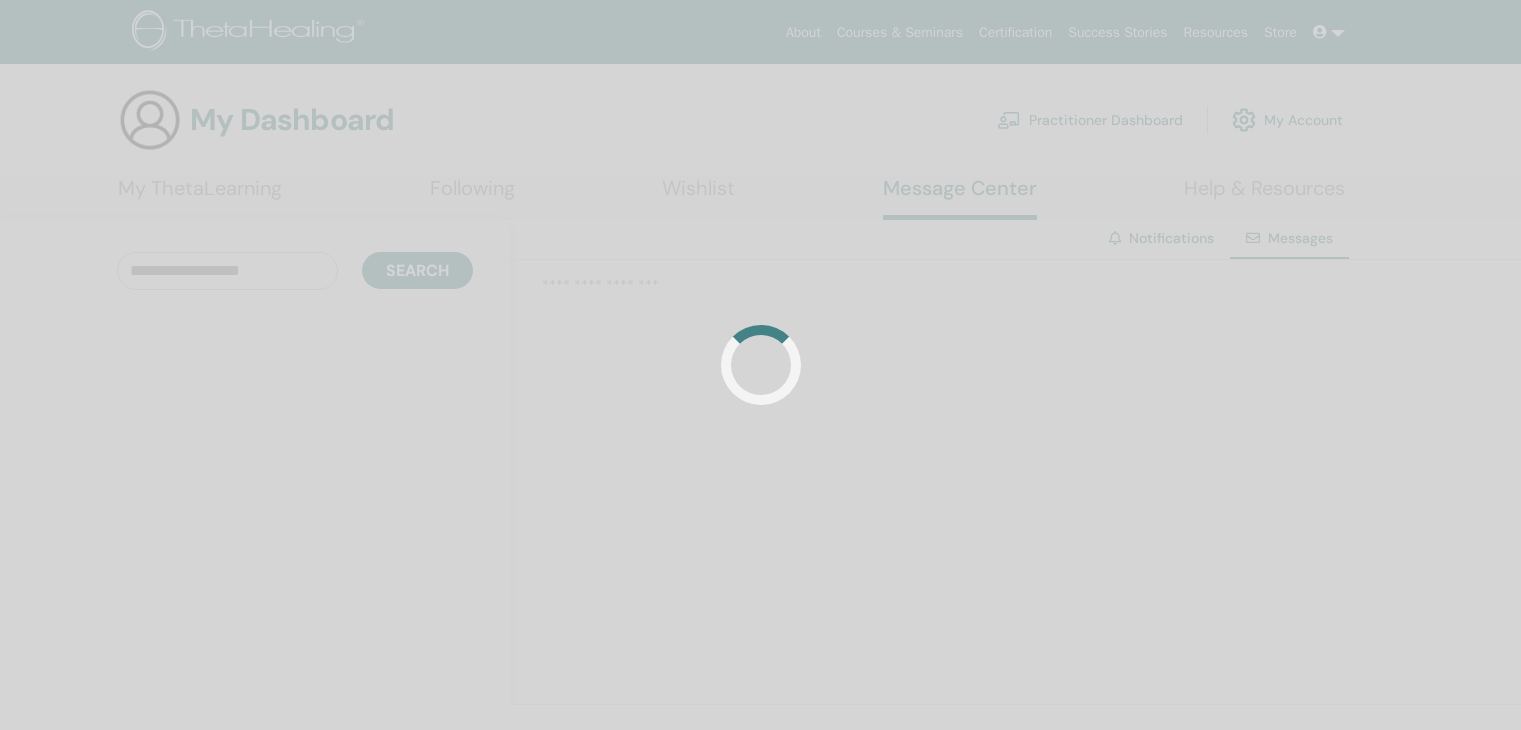 scroll, scrollTop: 0, scrollLeft: 0, axis: both 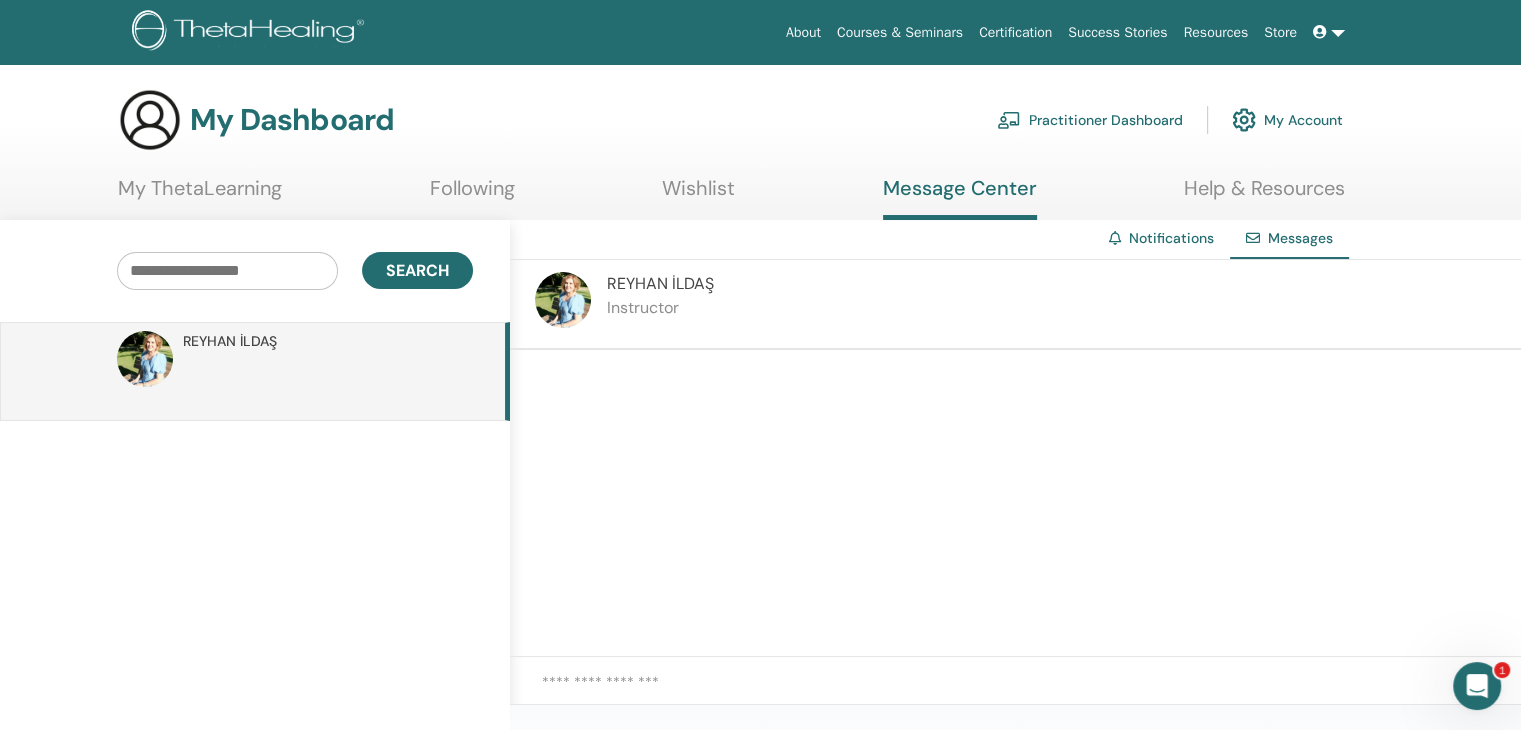 click on "Notifications" at bounding box center (1171, 238) 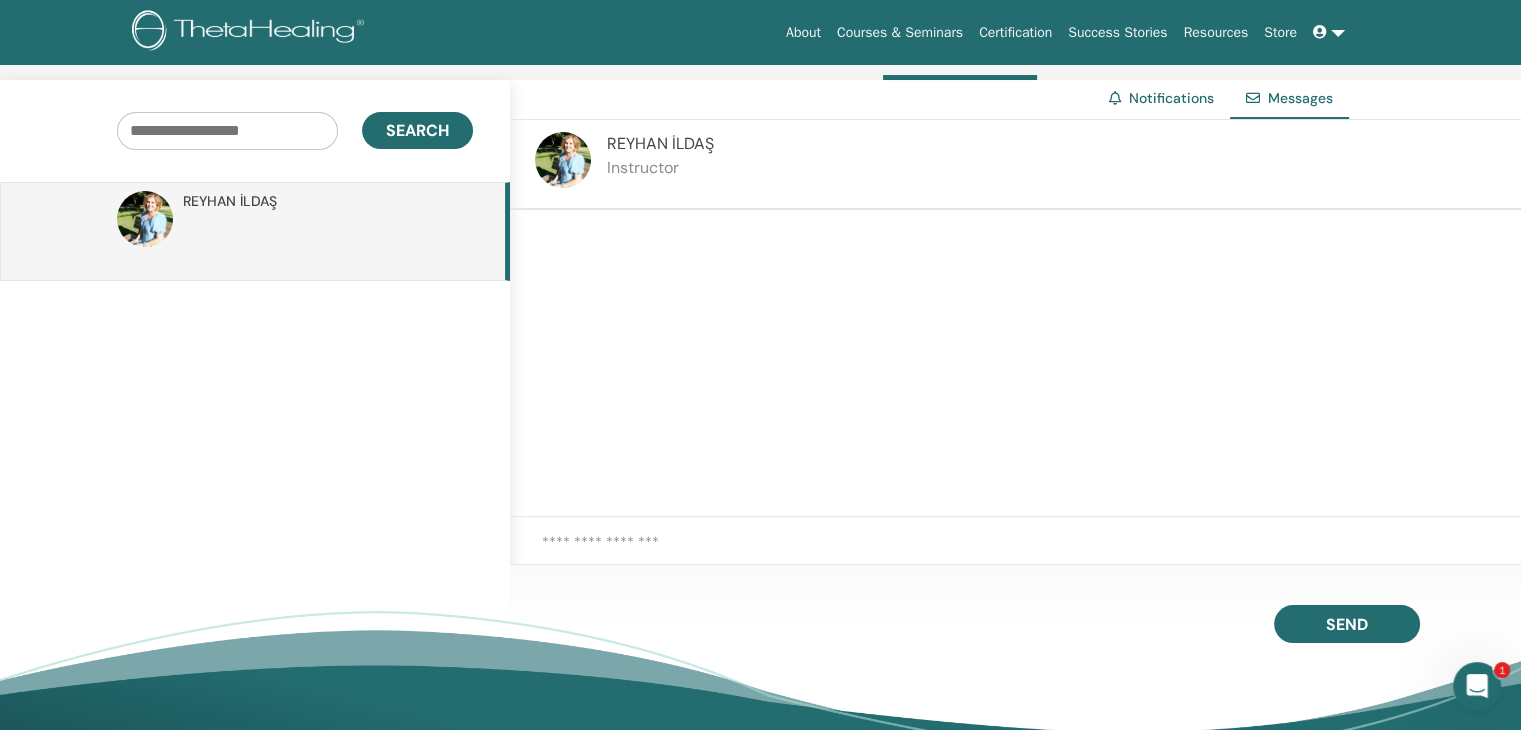 scroll, scrollTop: 452, scrollLeft: 0, axis: vertical 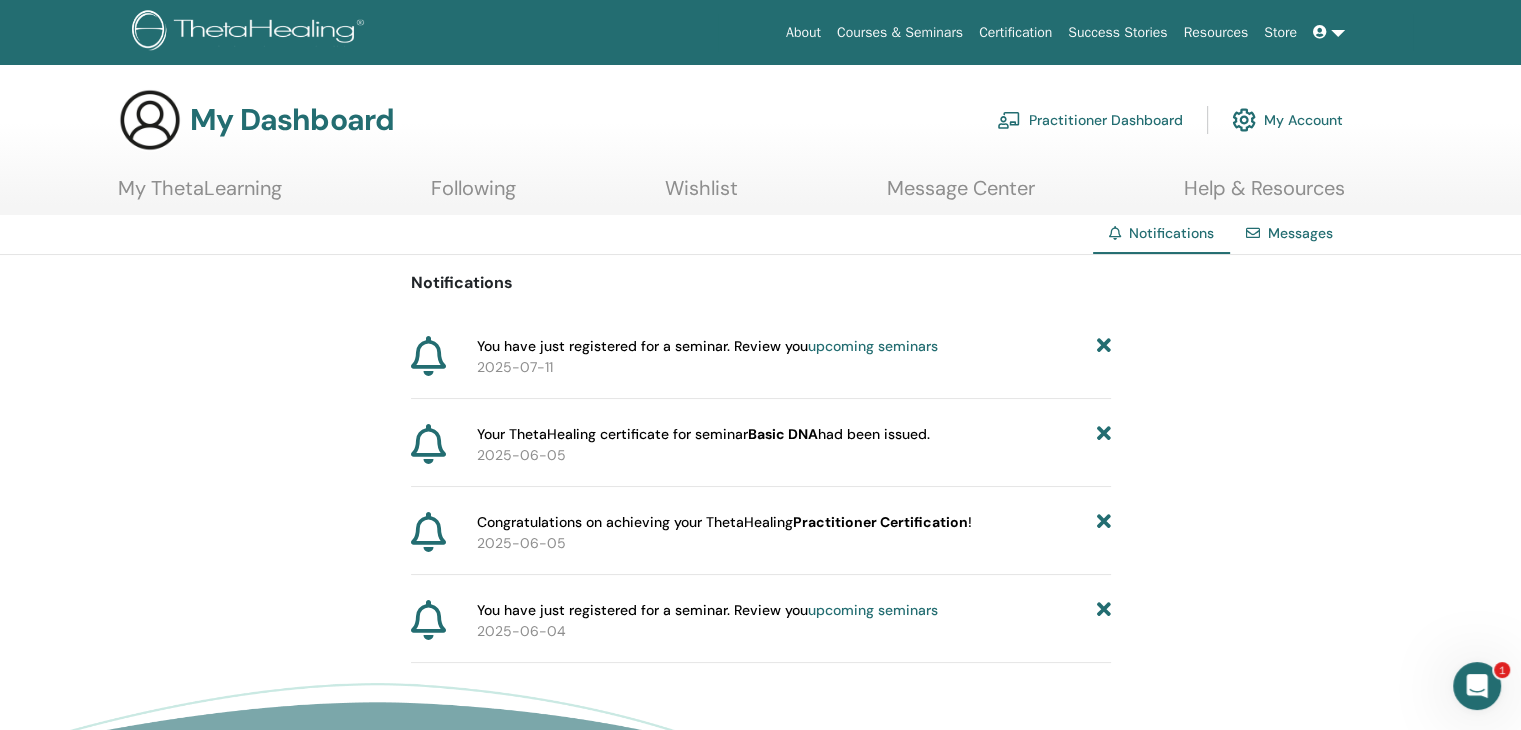 click at bounding box center (1329, 32) 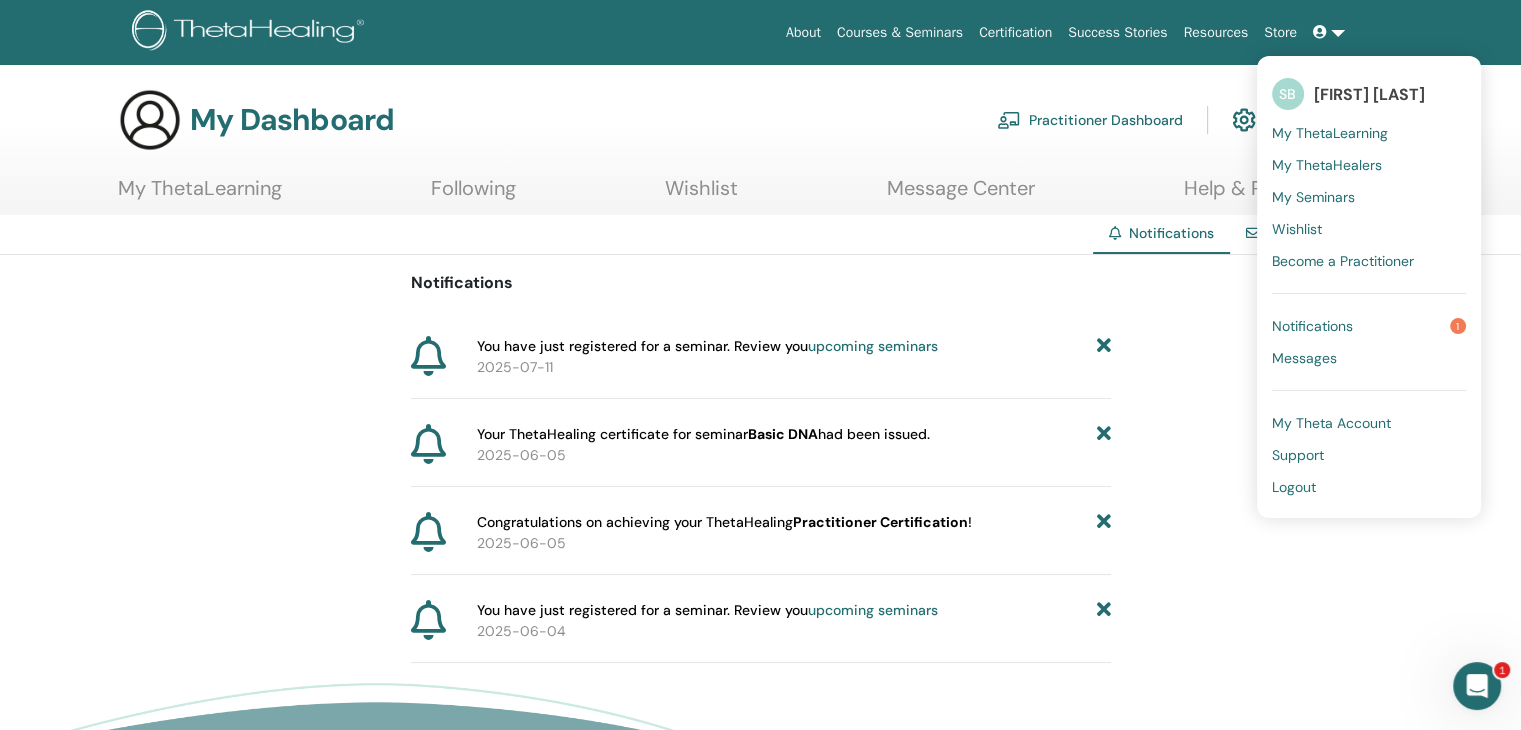 click on "Store" at bounding box center (1280, 32) 